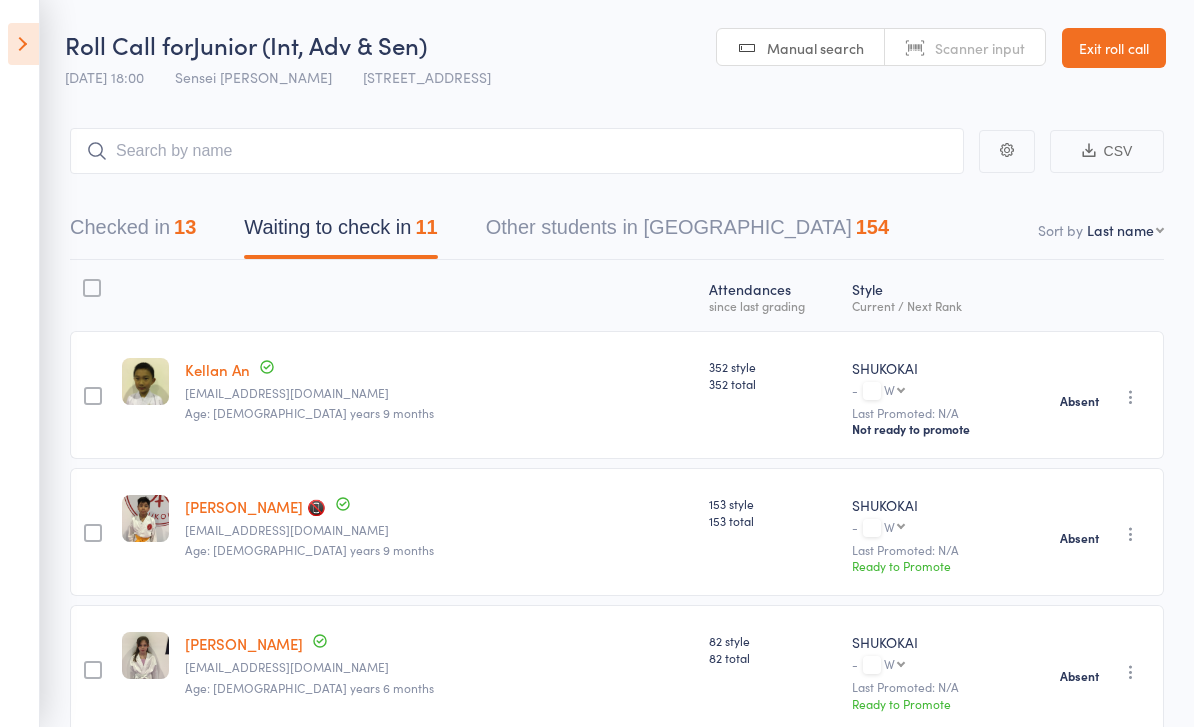 scroll, scrollTop: 409, scrollLeft: 0, axis: vertical 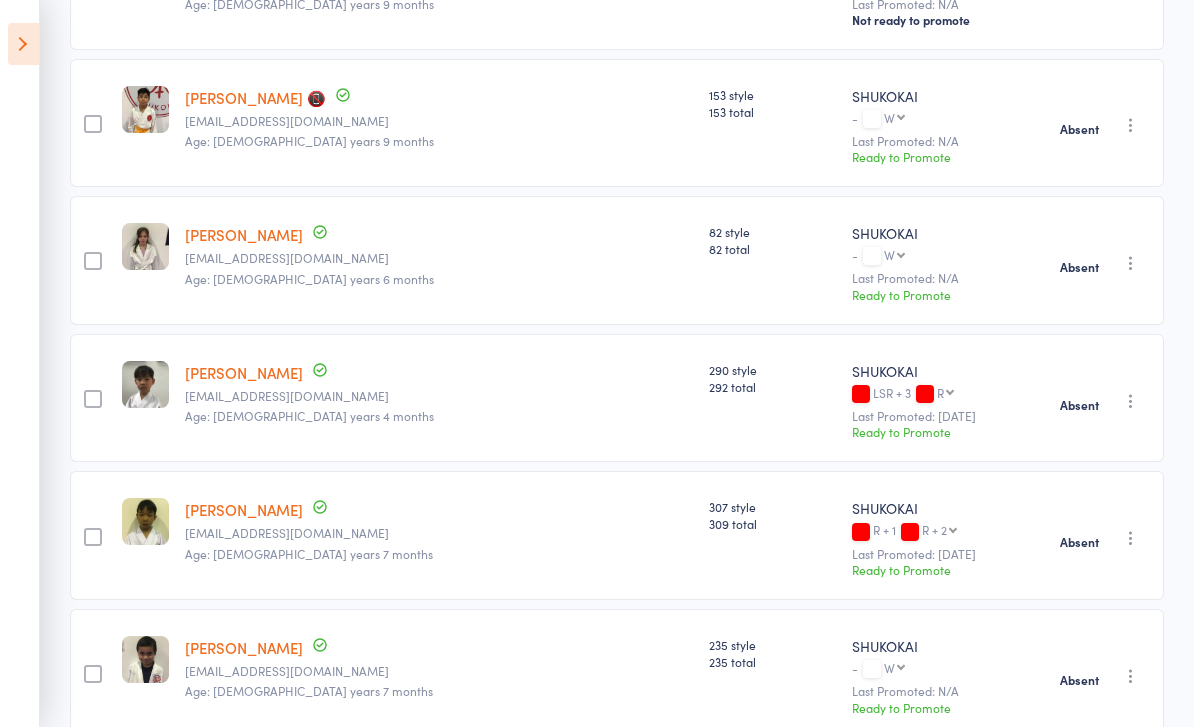 click on "CSV
Checked in  13 Waiting to check in  11 Other students in [GEOGRAPHIC_DATA]  154
Sort by   Last name First name Last name Birthday [DATE]? Behind on payments? Check in time Next payment date Next payment amount Membership name Membership expires Ready to grade Style and Rank Style attendance count All attendance count Last Promoted Atten­dances since last grading Style Current / Next Rank edit Kellan An    [EMAIL_ADDRESS][DOMAIN_NAME] Age: [DEMOGRAPHIC_DATA] years 9 months 352 style 352 total SHUKOKAI -  W  W 10TH KYU 9TH KYU 8TH KYU 7TH KYU 6TH KYU 5TH KYU 4TH KYU LSR LSR + 1 LSR + 2 LSR + 3 R R + 1 R + 2 R + 3 LSY LSY + 1 LSY + 2 LSY + 3 Y Y + 1 Y + 2 Y + 3 LSO LSO + 1 LSO + 2 LSO + 3 O O + 1 O + 2 O + 3 G G + 1 G + 2 G + 3 B B + 1 B + 2 B + 3 P JNR BR 3RD KYU 2ND KYU 1ST KYU JNR SHODAN HO SHODAN HO SHODAN NIDAN Last Promoted: N/A Not ready to promote Absent  Check in Send message Add Note Remove
edit [PERSON_NAME] 📵    [EMAIL_ADDRESS][DOMAIN_NAME] Age: [DEMOGRAPHIC_DATA] years 9 months 153 style 153 total SHUKOKAI -  W  W 10TH KYU R" at bounding box center (597, 602) 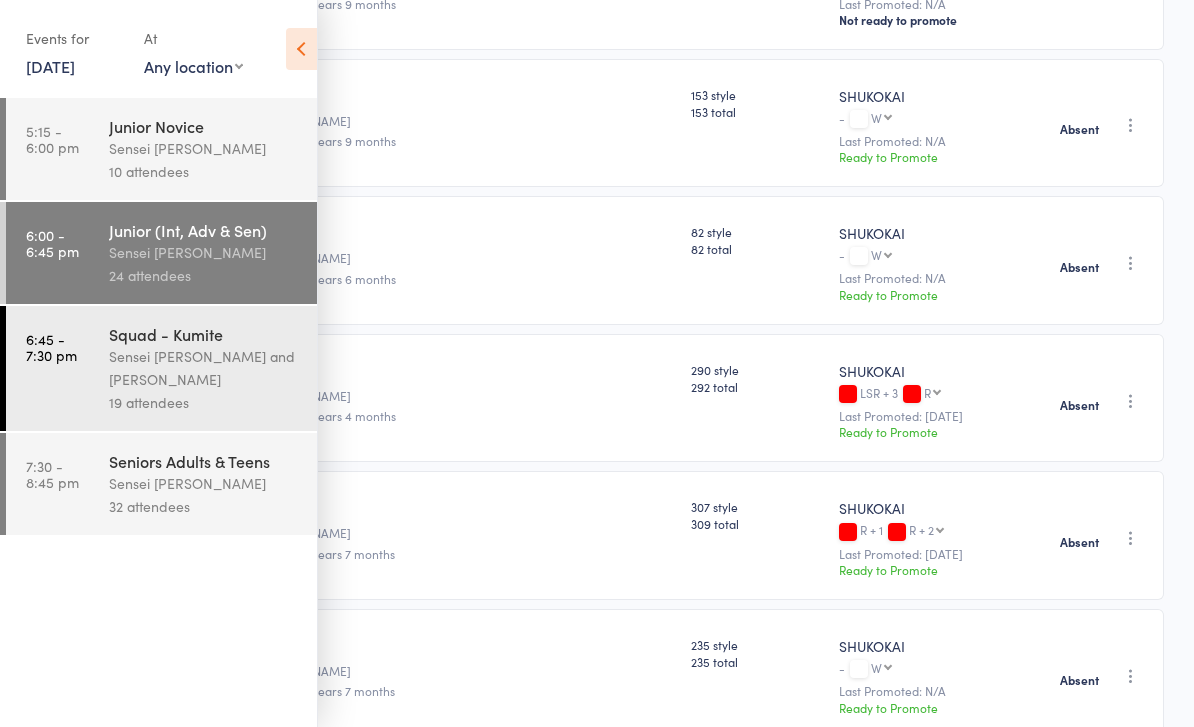 click on "6:45 - 7:30 pm Squad - Kumite Sensei [PERSON_NAME] and Sensei [PERSON_NAME] 19 attendees" at bounding box center (161, 368) 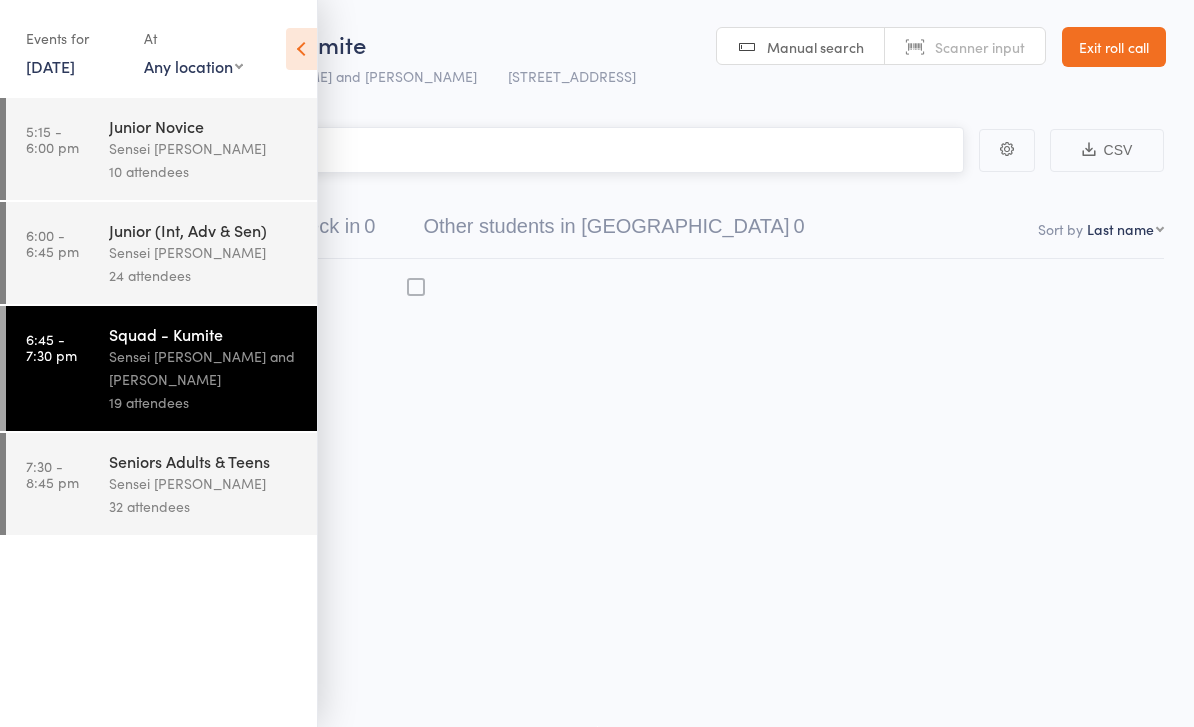 scroll, scrollTop: 14, scrollLeft: 0, axis: vertical 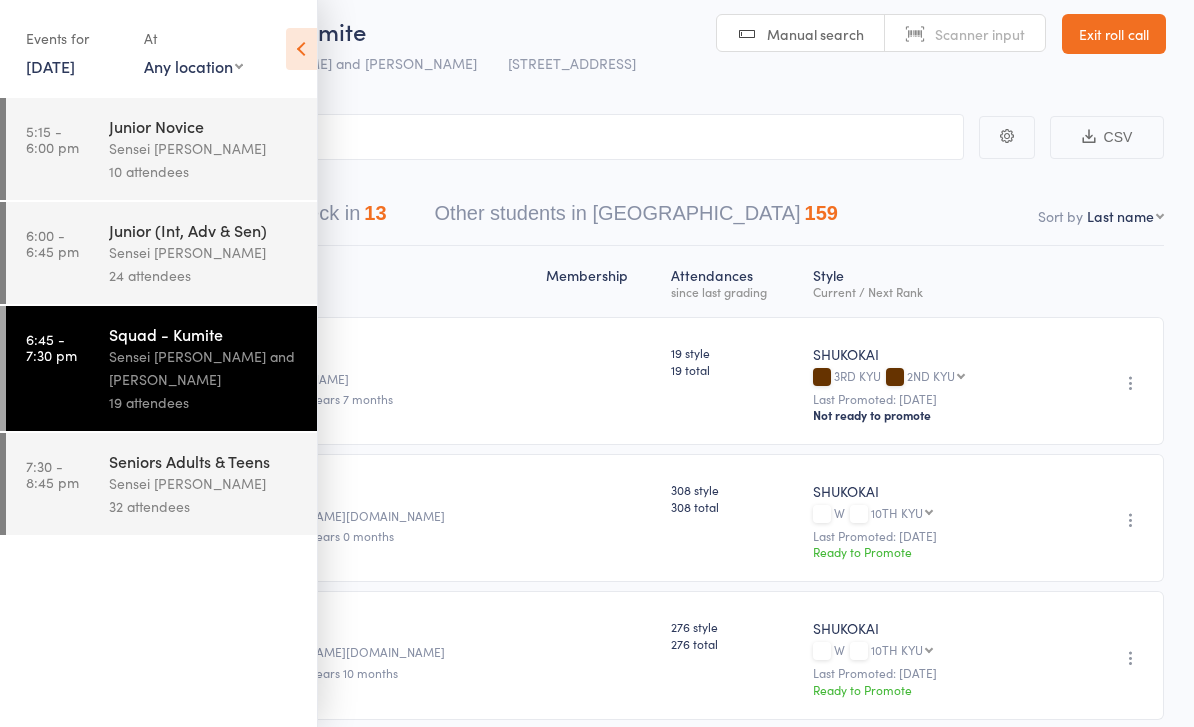 click at bounding box center (301, 49) 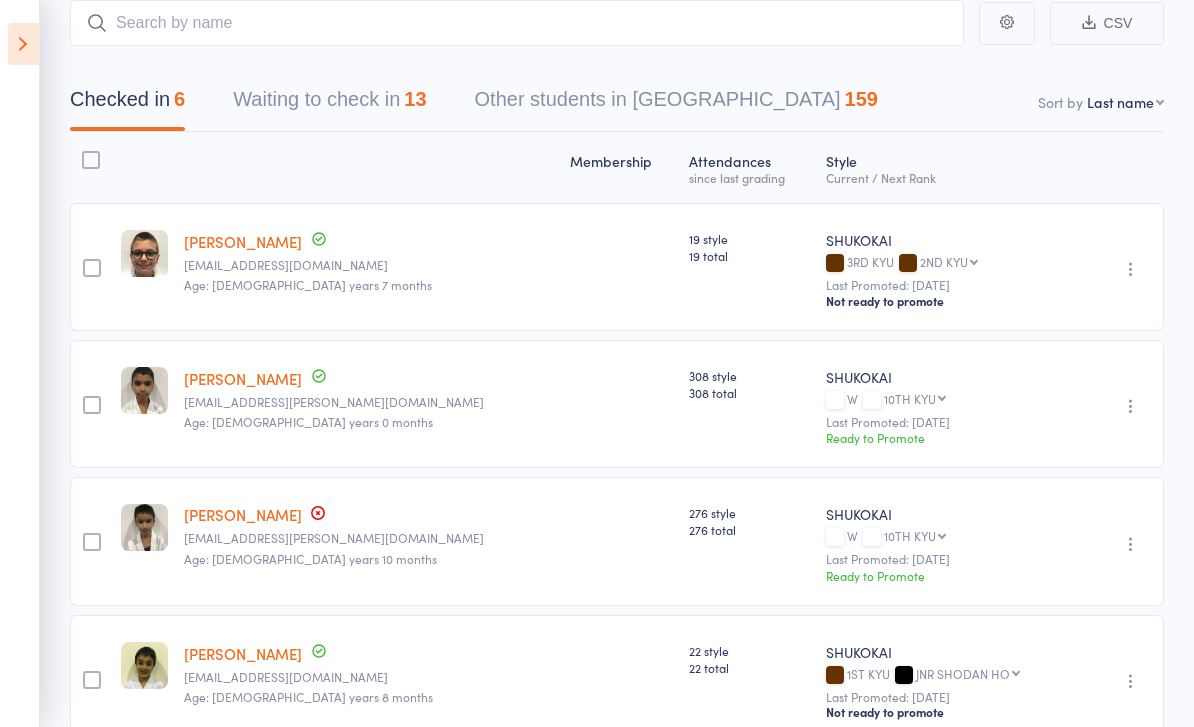 scroll, scrollTop: 0, scrollLeft: 0, axis: both 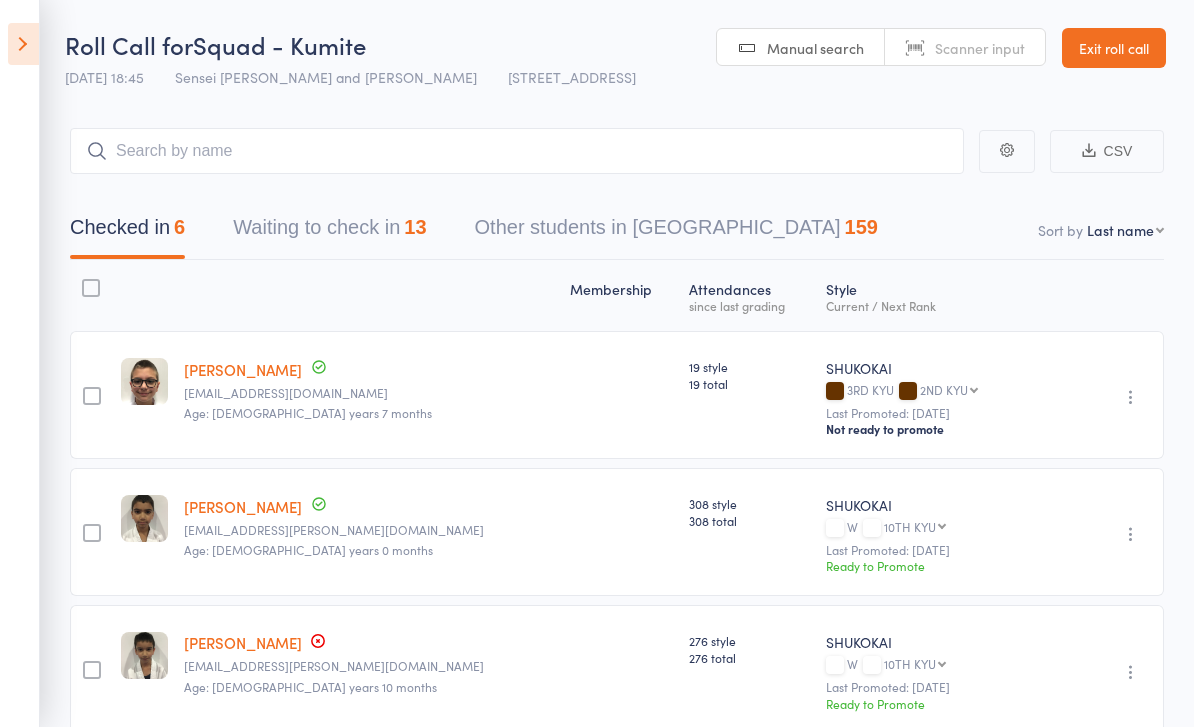 click on "Waiting to check in  13" at bounding box center (329, 232) 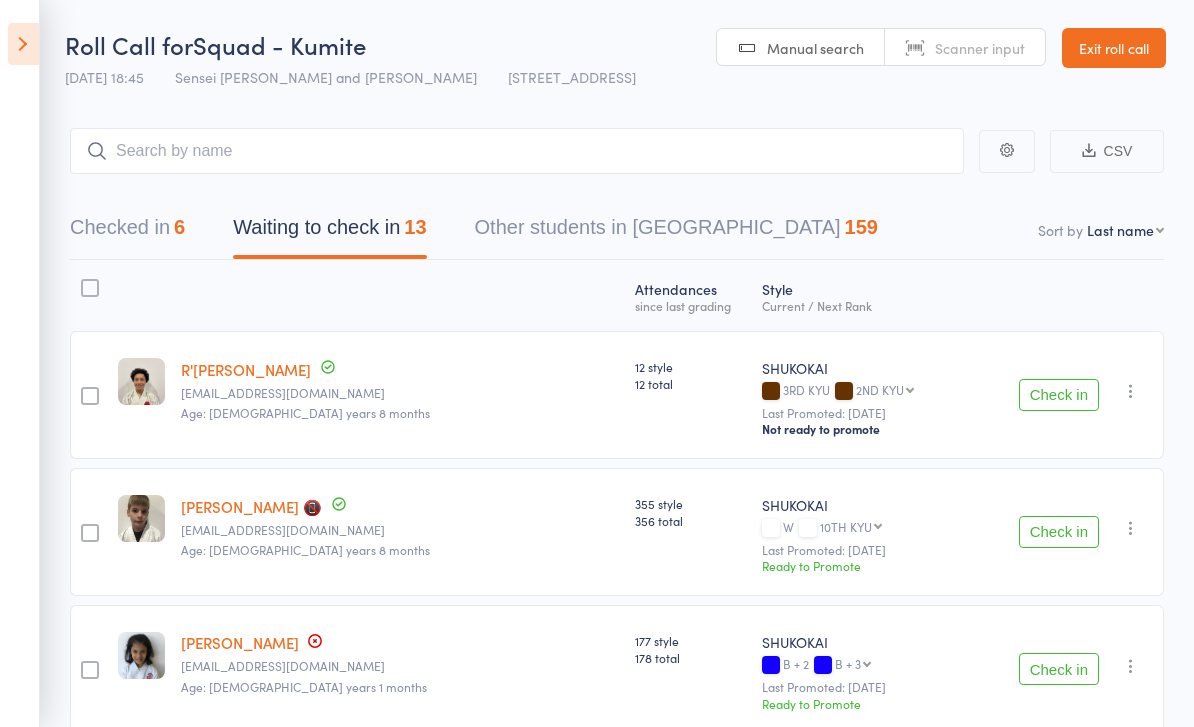 click on "Checked in  6" at bounding box center (127, 232) 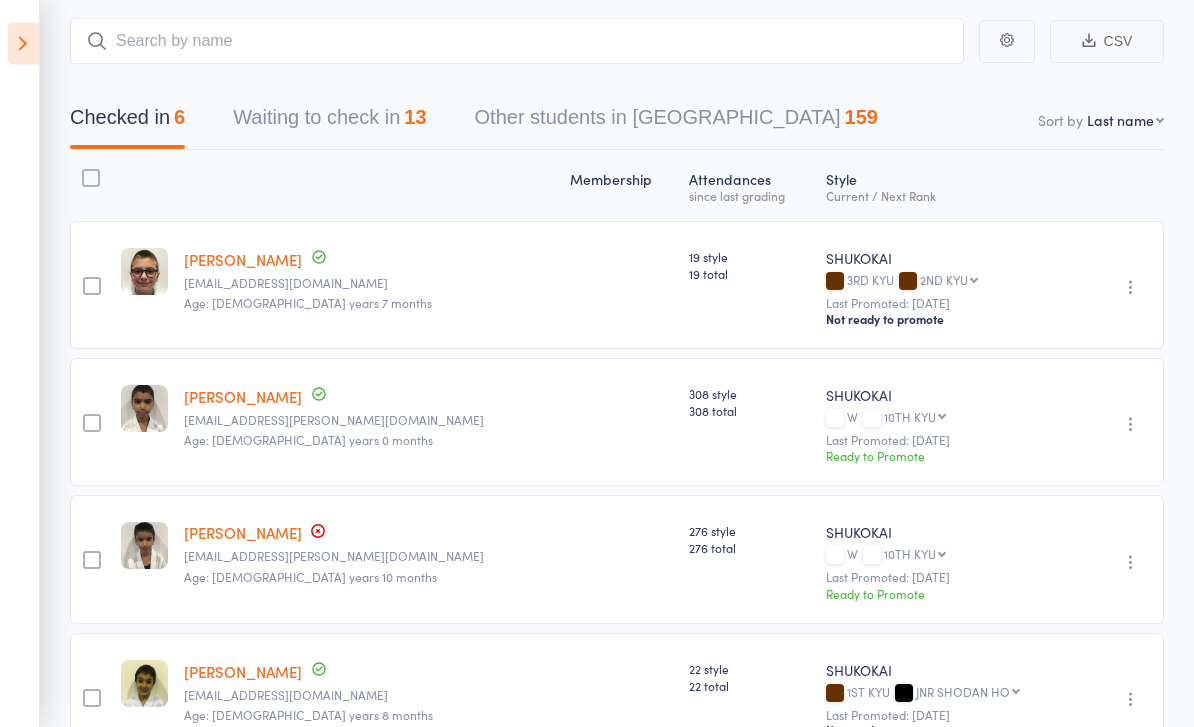 click on "Checked in  6 Waiting to check in  13 Other students in [GEOGRAPHIC_DATA]  159" at bounding box center [617, 123] 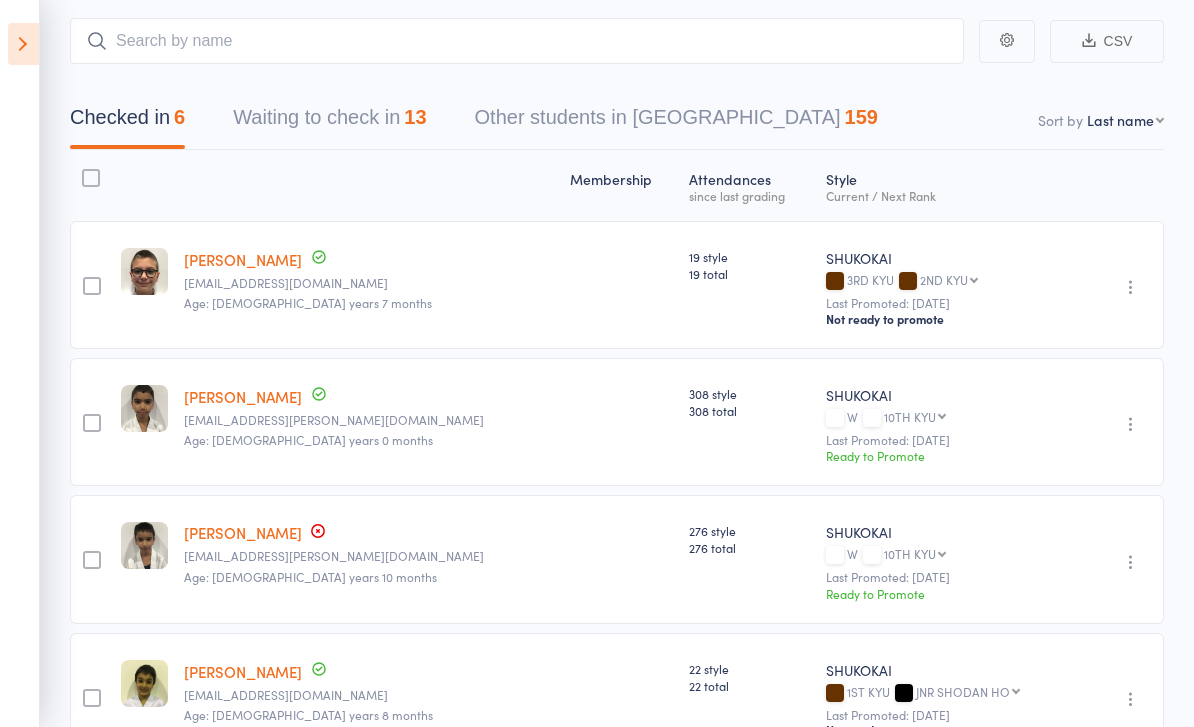 select on "0" 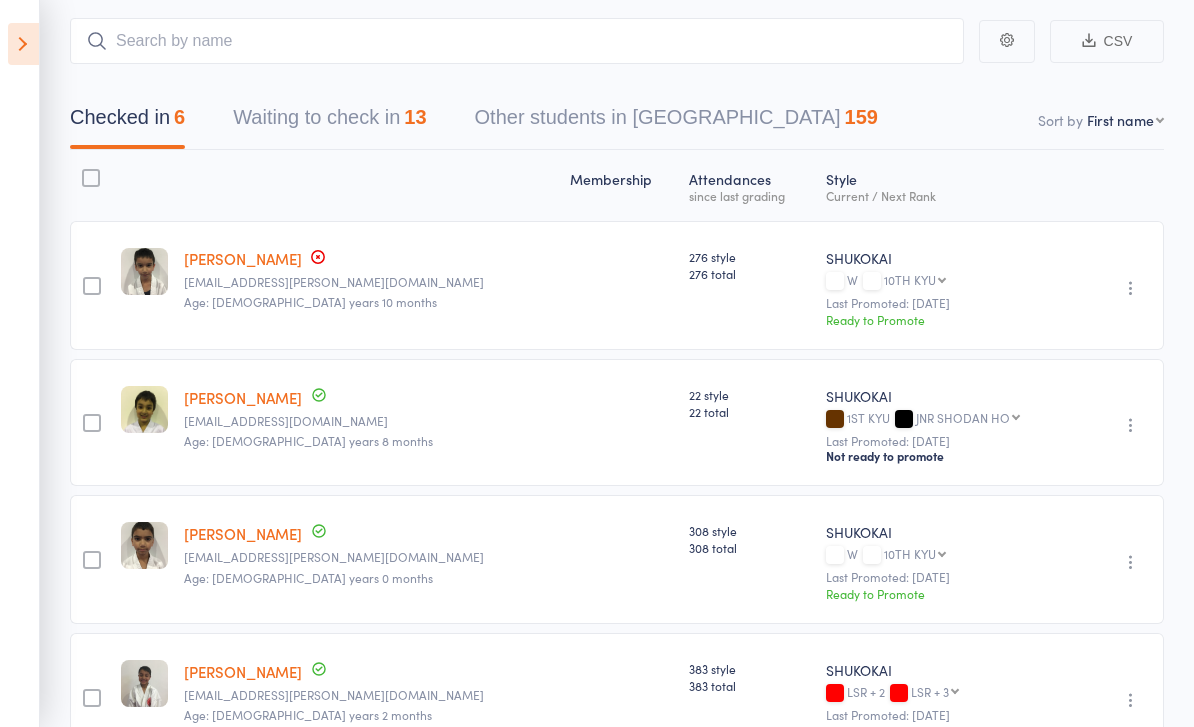click on "Waiting to check in  13" at bounding box center [329, 122] 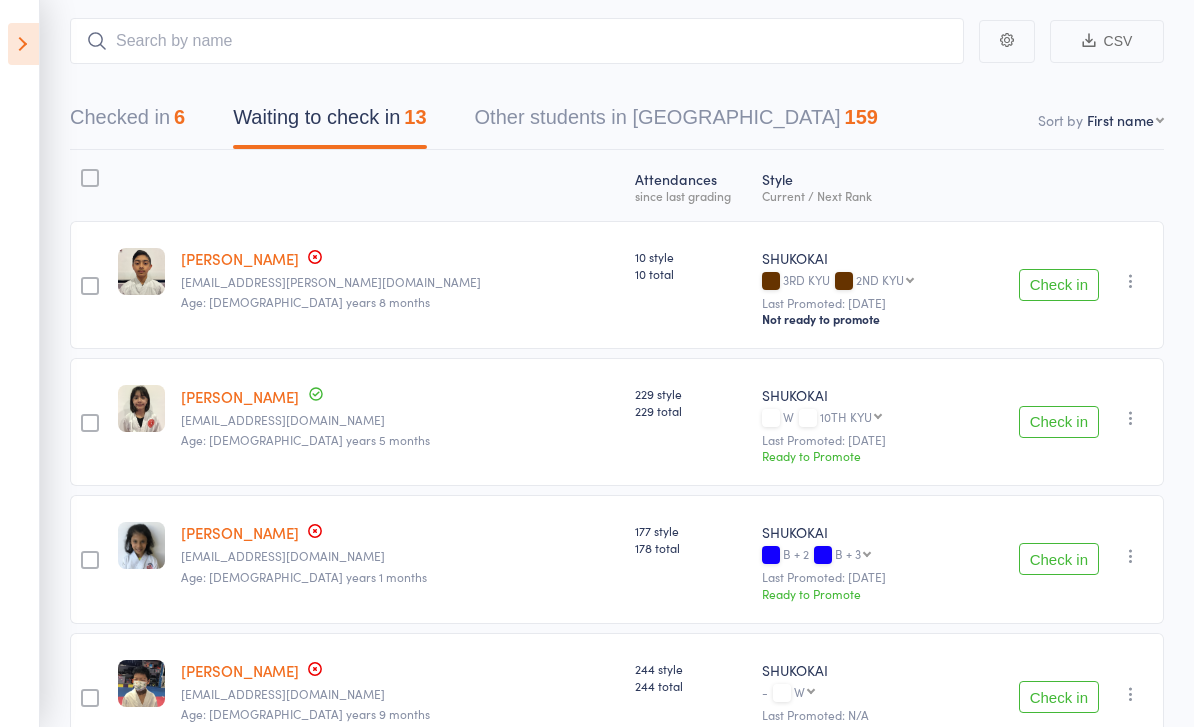 click on "Checked in  6" at bounding box center [127, 122] 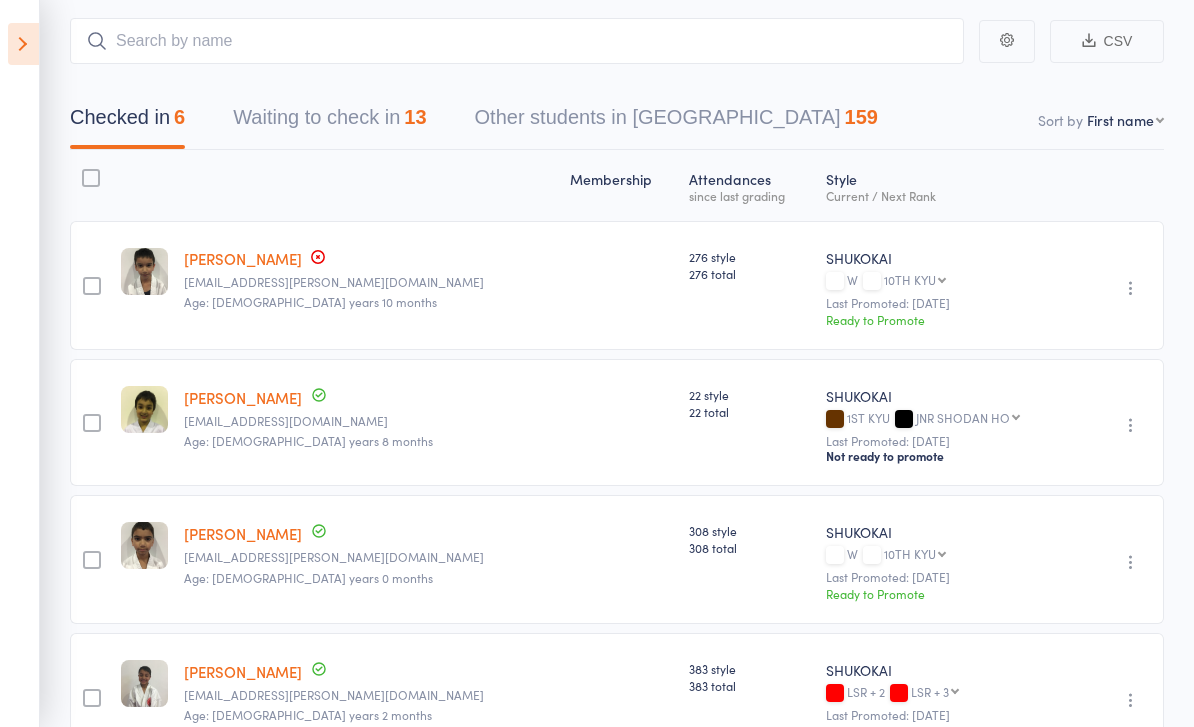 click on "Waiting to check in  13" at bounding box center (329, 122) 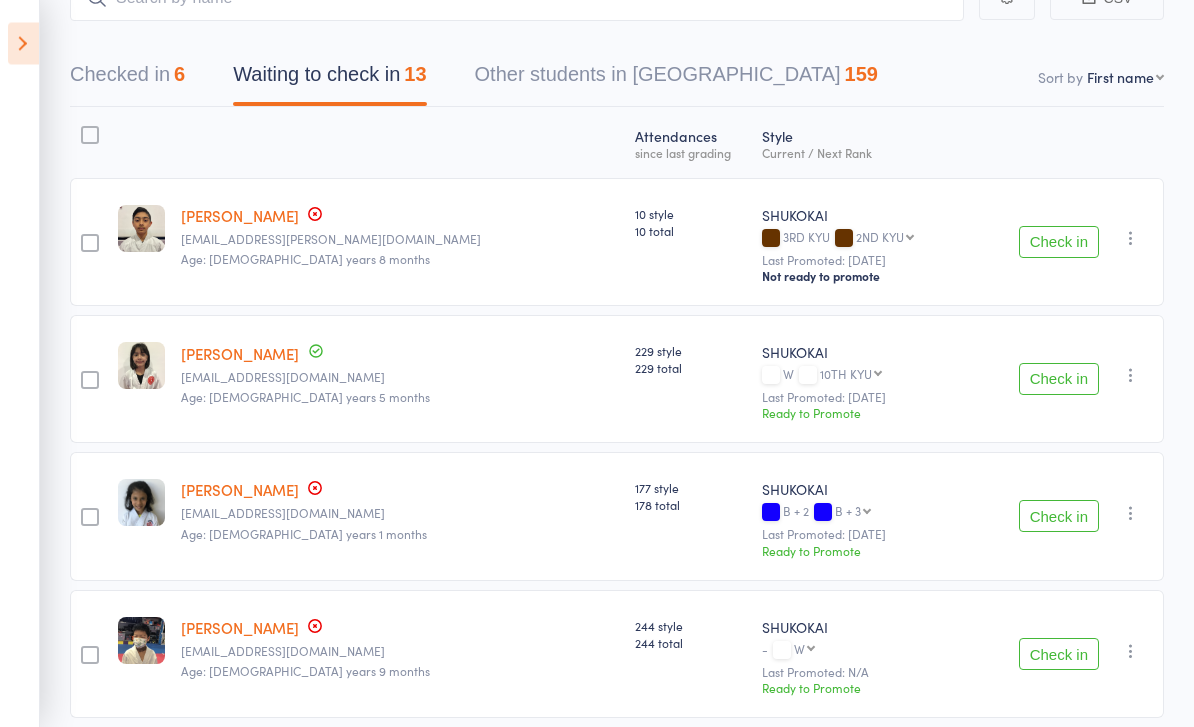 scroll, scrollTop: 153, scrollLeft: 0, axis: vertical 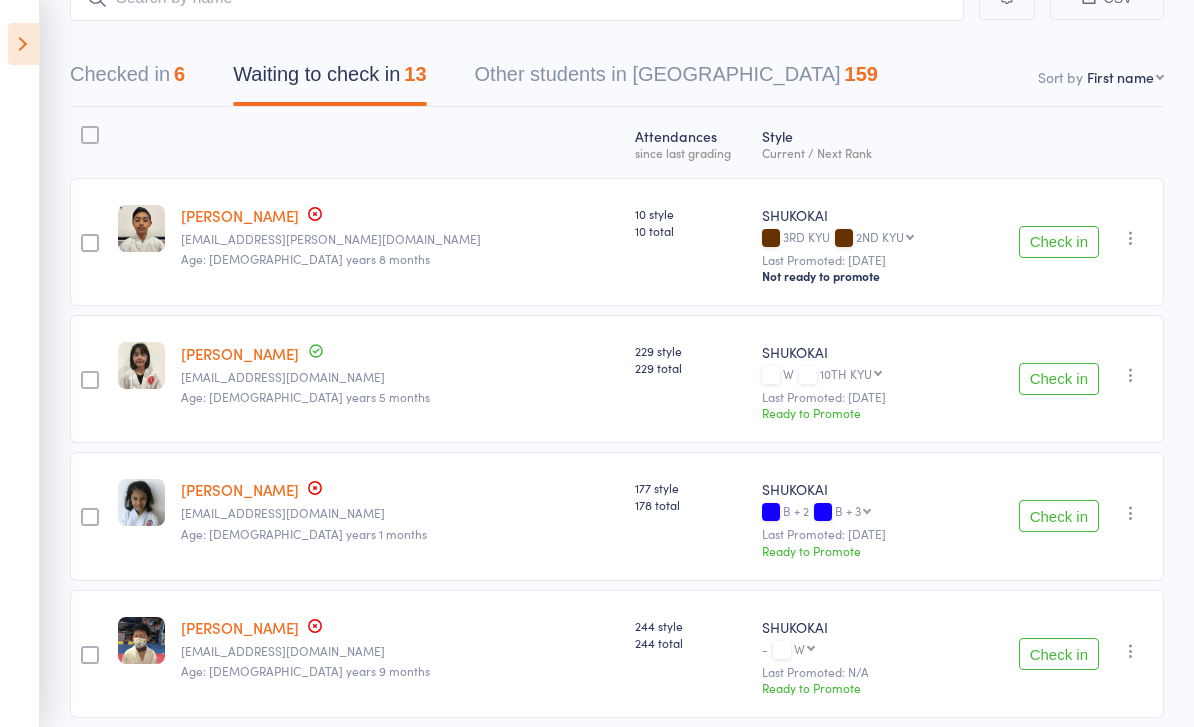 click on "Check in" at bounding box center [1059, 379] 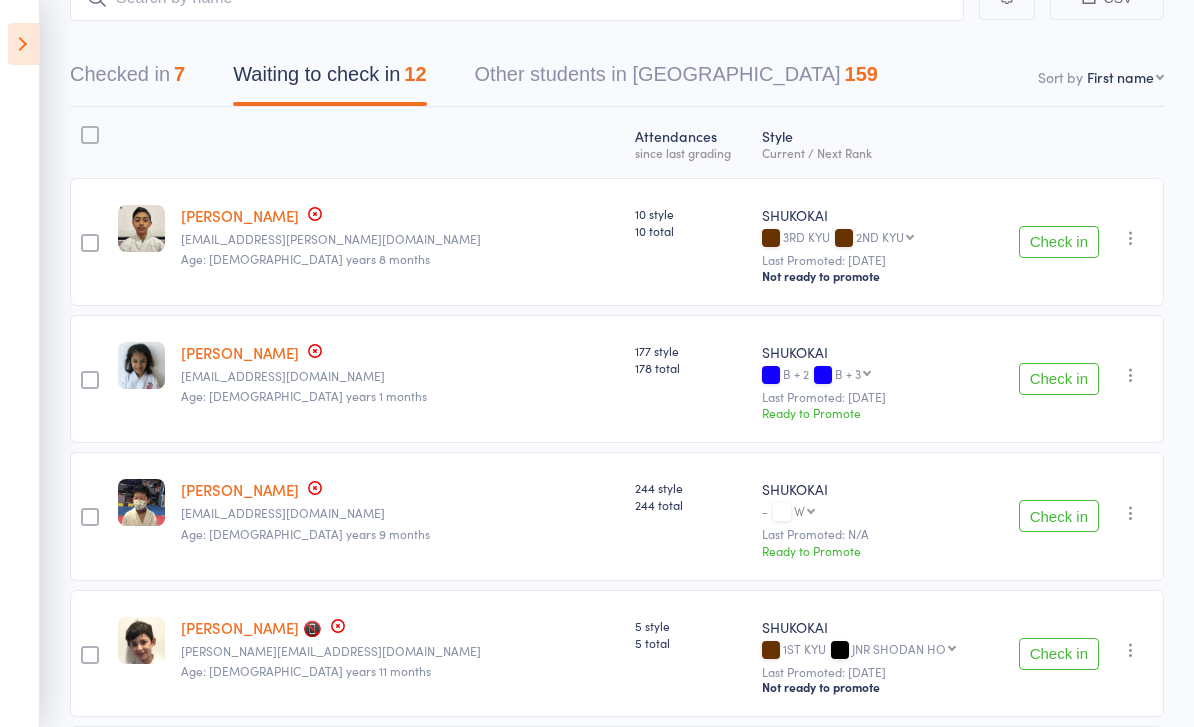 click at bounding box center (23, 44) 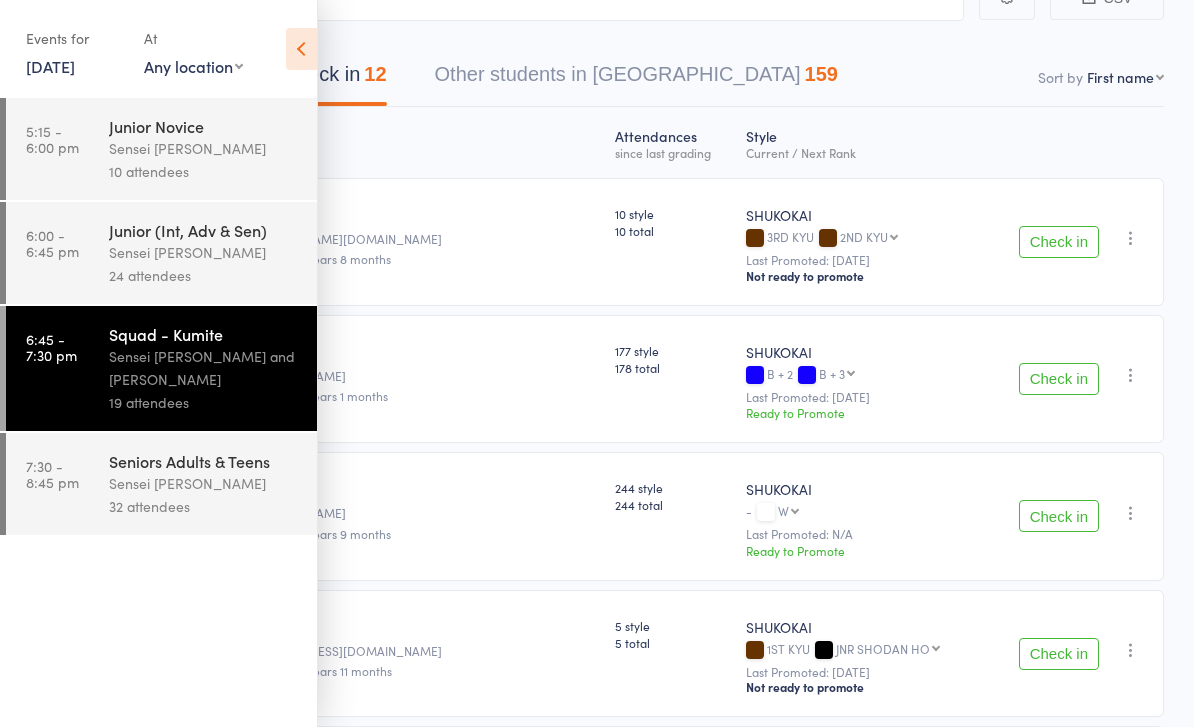 click at bounding box center (301, 49) 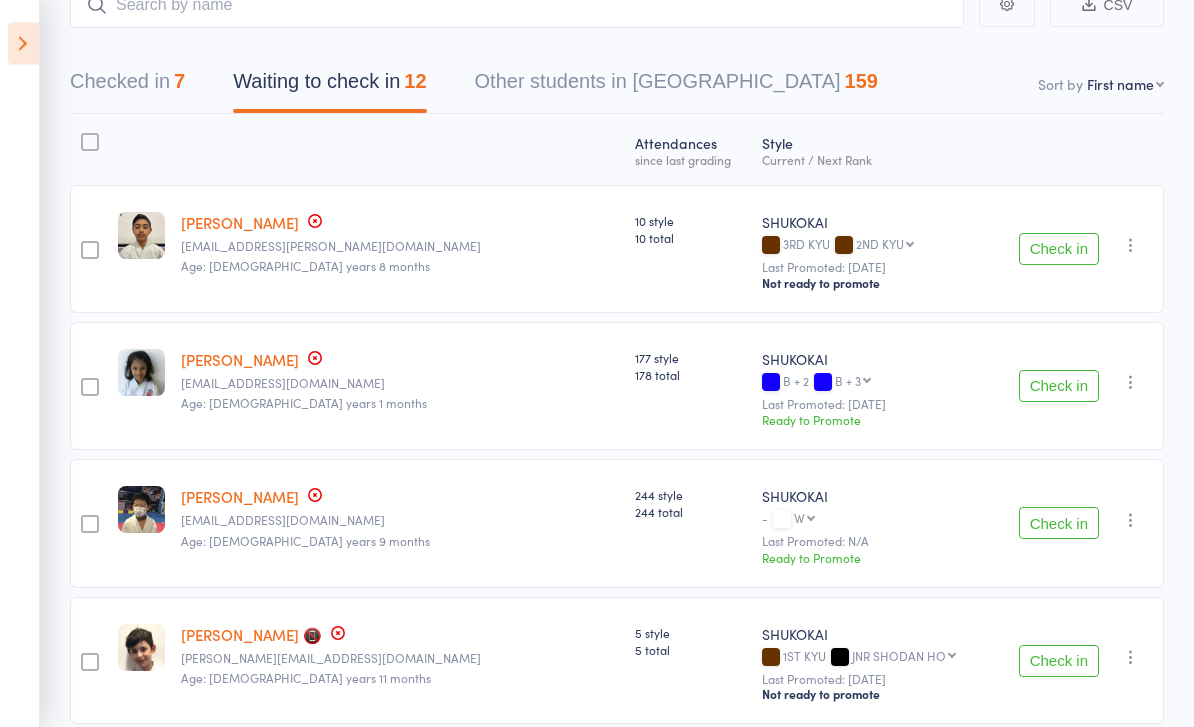 scroll, scrollTop: 137, scrollLeft: 0, axis: vertical 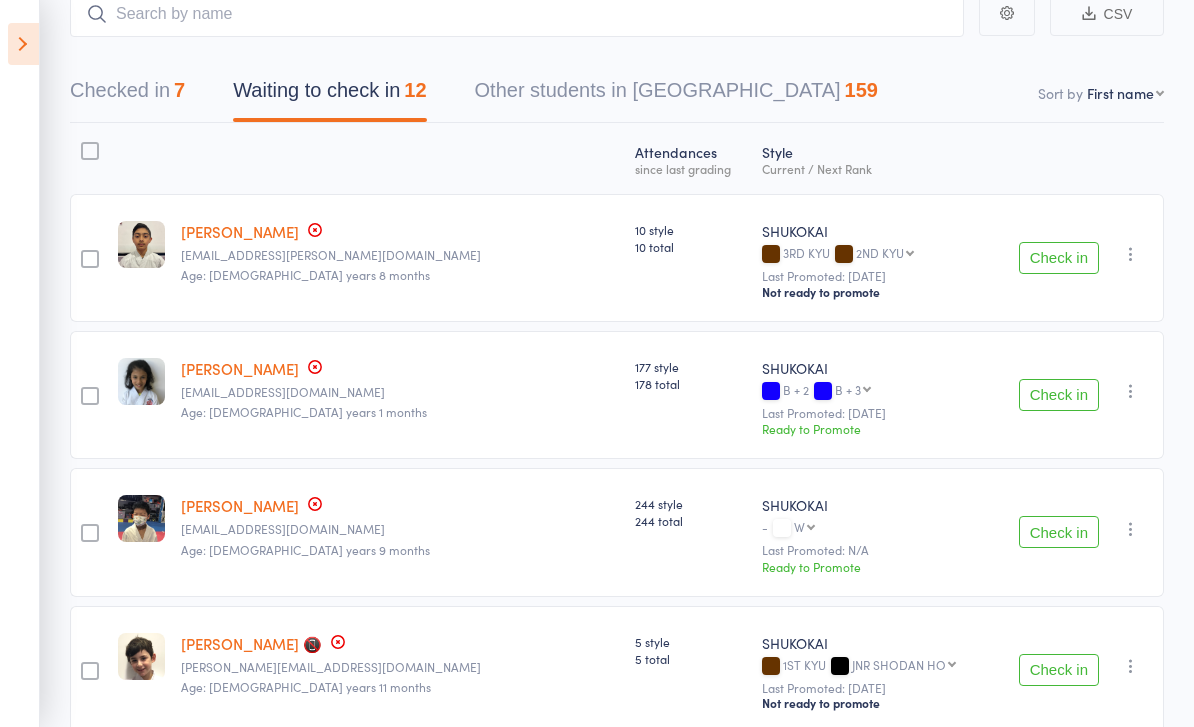 click on "Checked in  7" at bounding box center (127, 95) 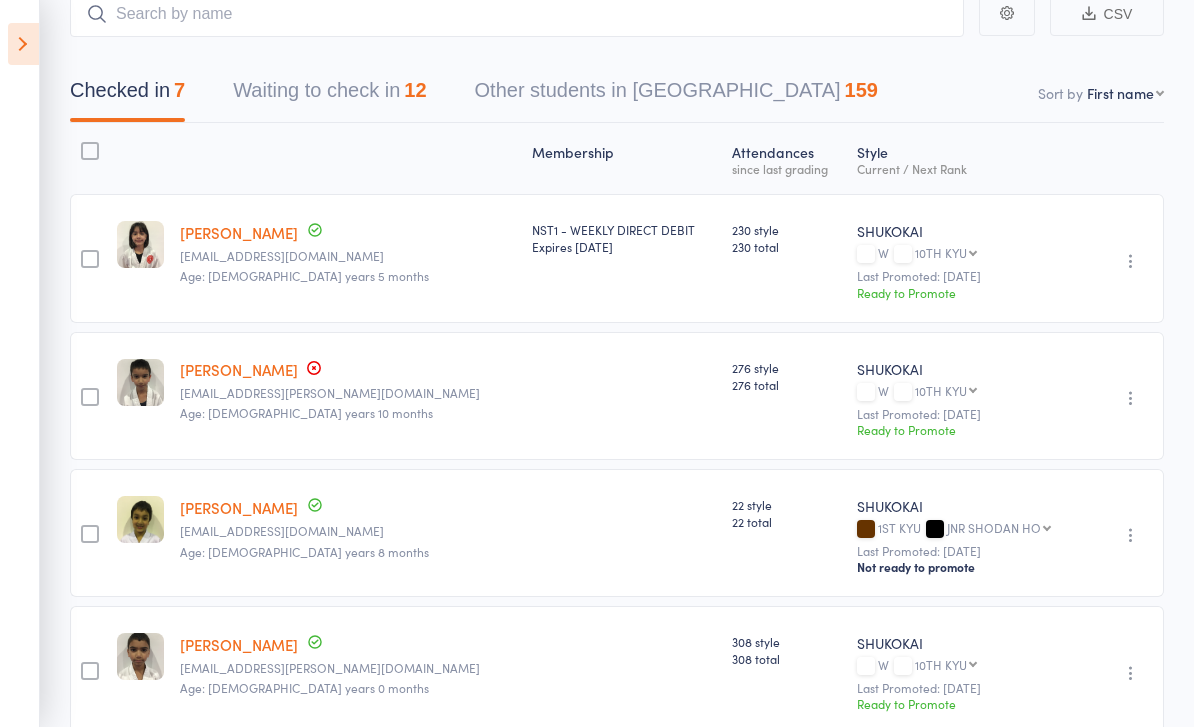 click on "Waiting to check in  12" at bounding box center (329, 95) 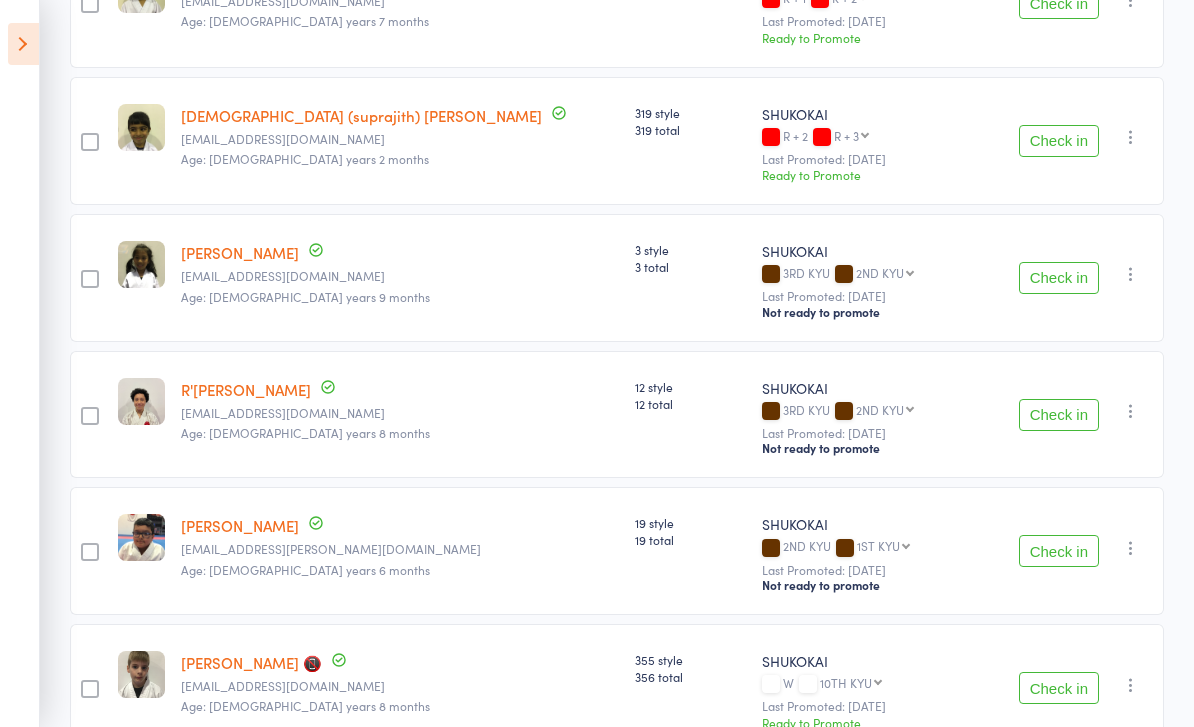 click on "Check in" at bounding box center (1059, 551) 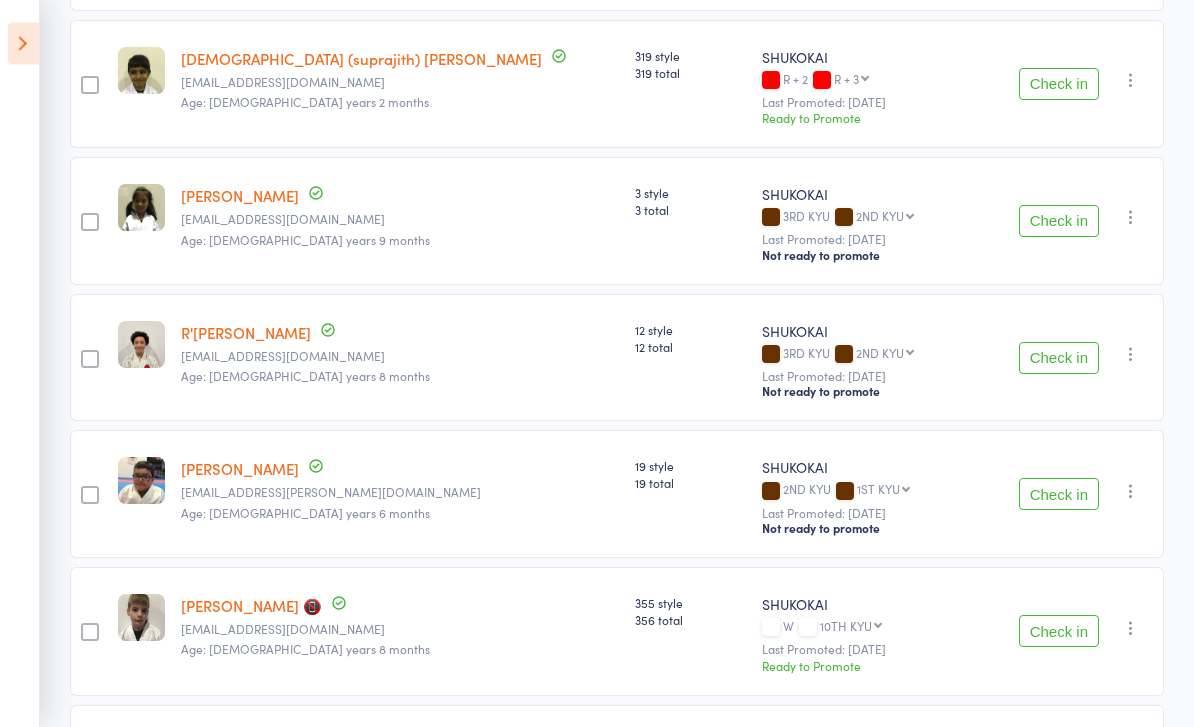 scroll, scrollTop: 1132, scrollLeft: 0, axis: vertical 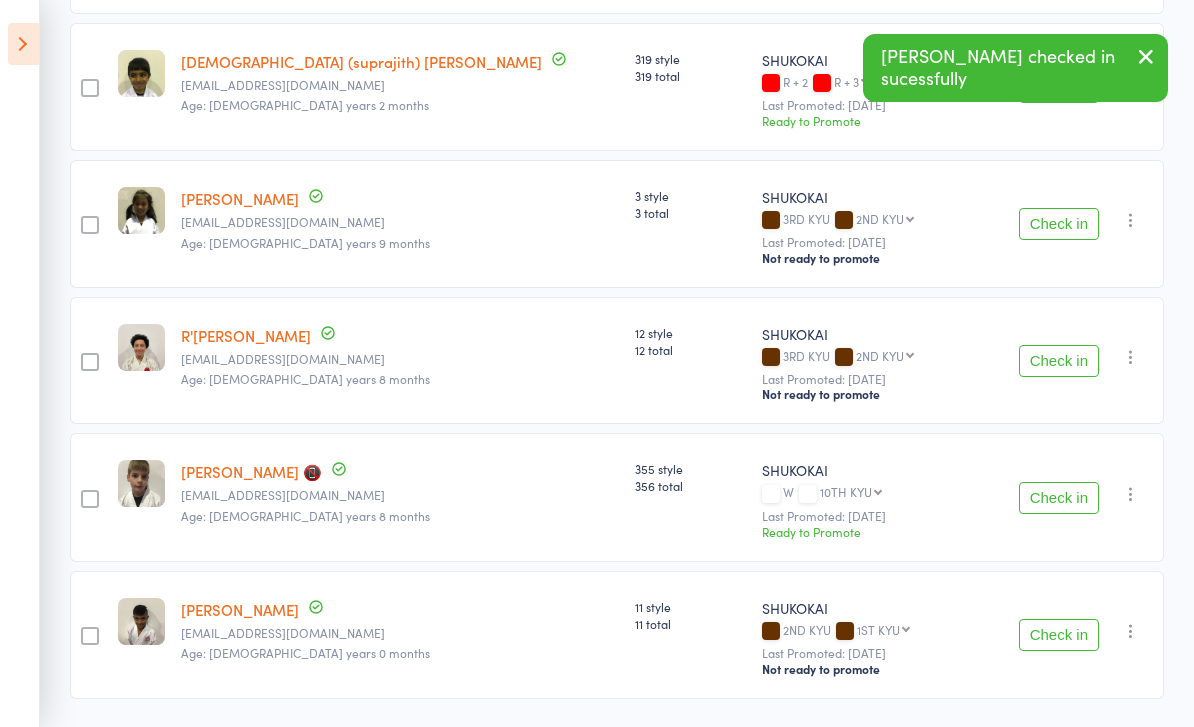 click on "Check in" at bounding box center (1059, 498) 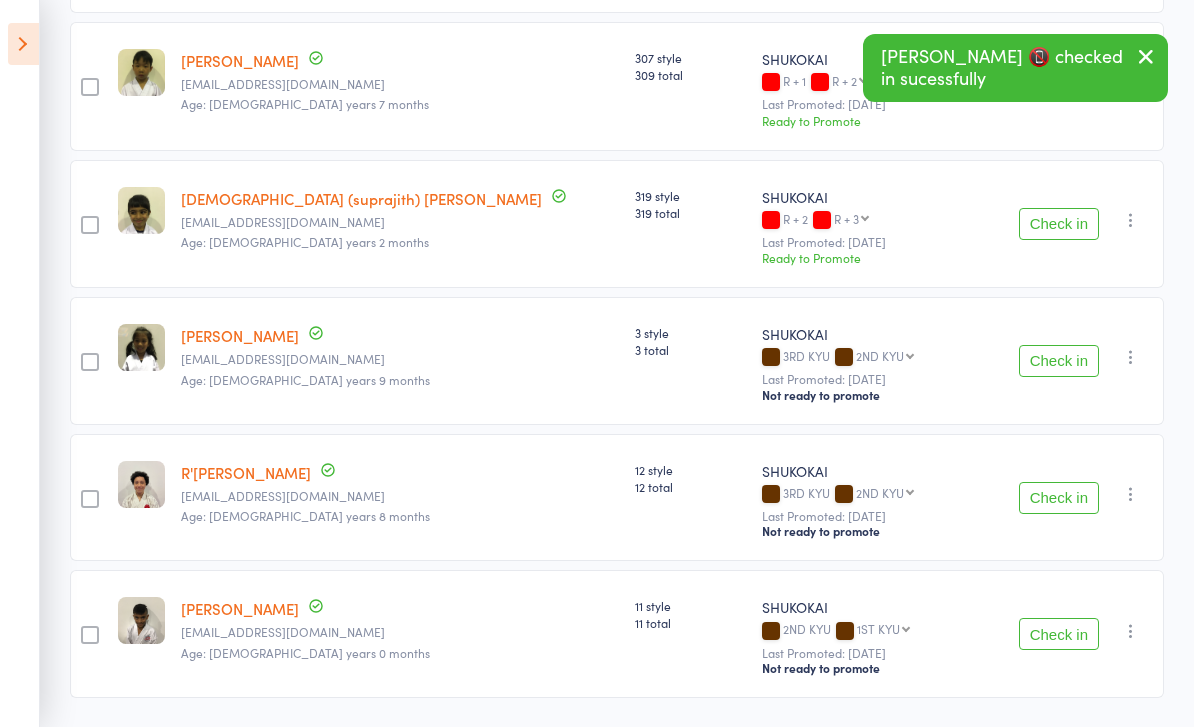 click on "Check in" at bounding box center [1059, 634] 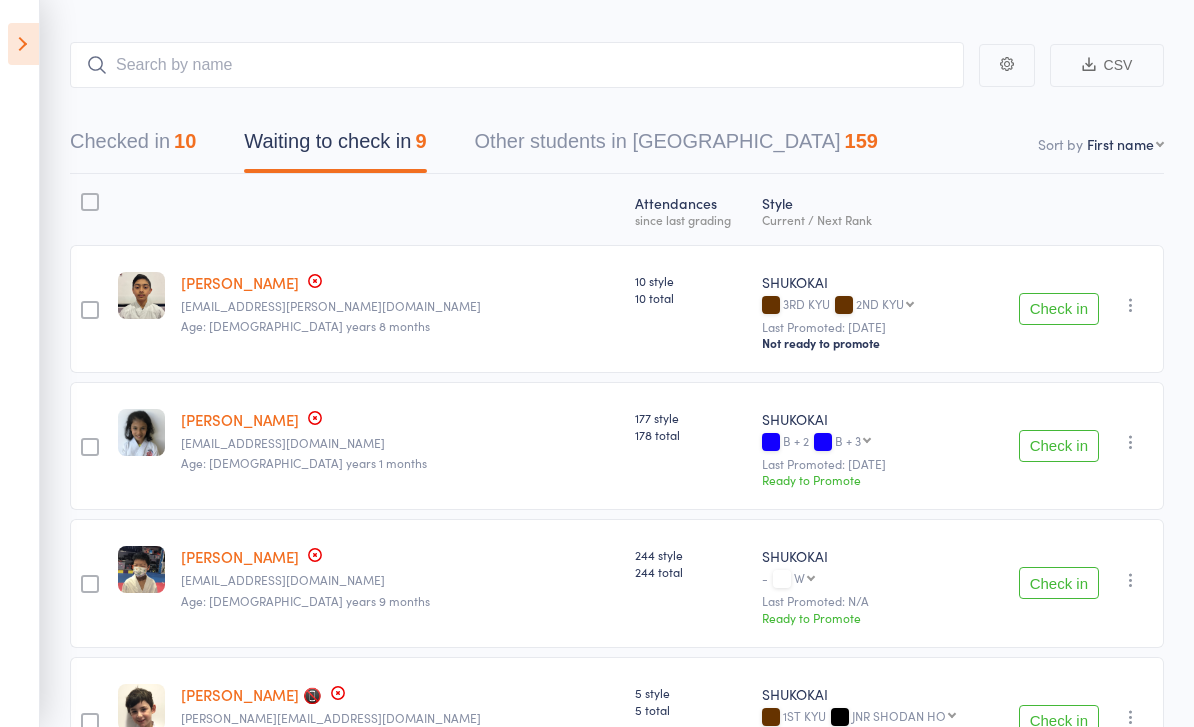 click on "Checked in  10" at bounding box center [133, 146] 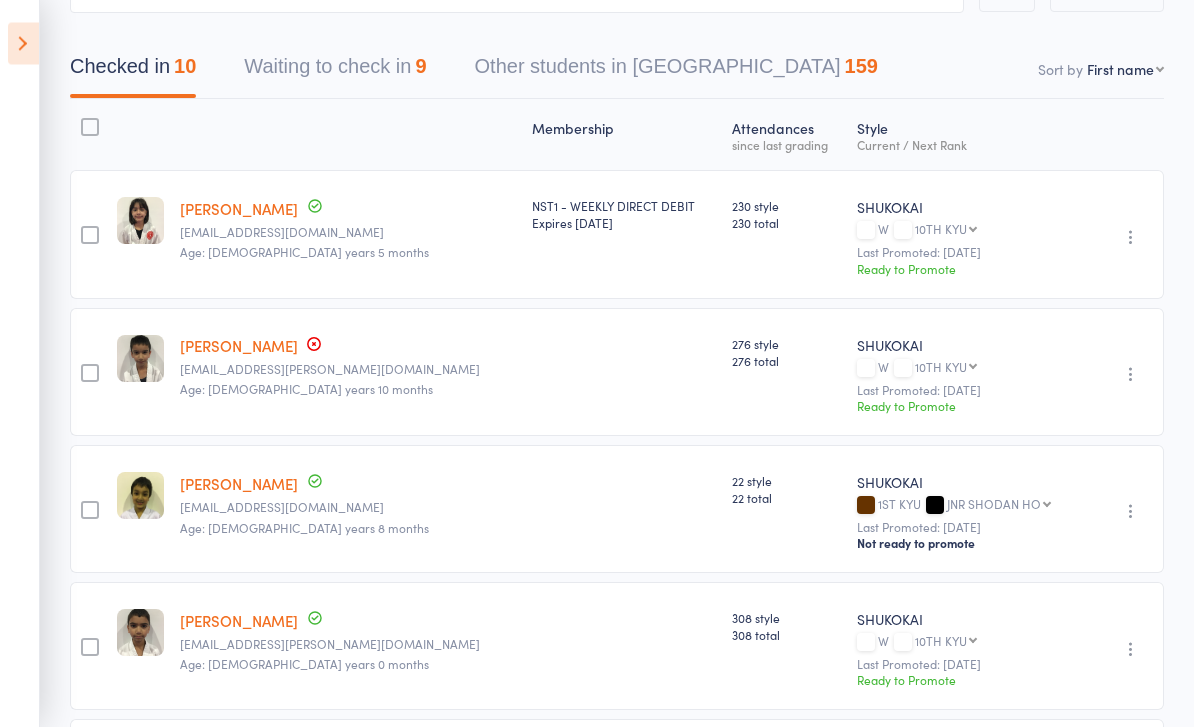 scroll, scrollTop: 0, scrollLeft: 0, axis: both 